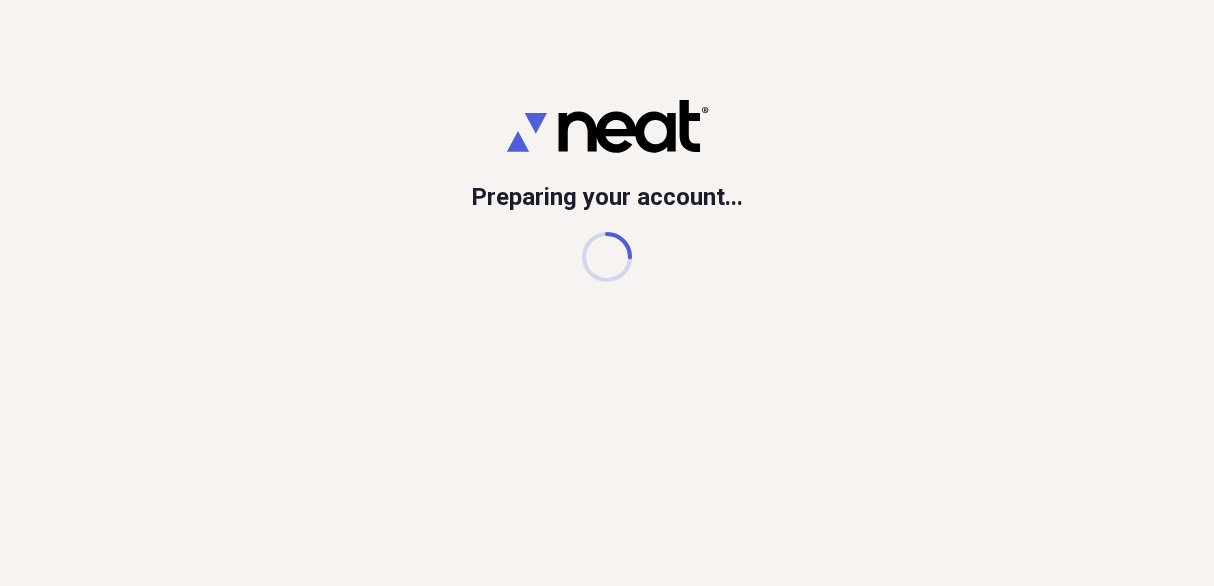 scroll, scrollTop: 0, scrollLeft: 0, axis: both 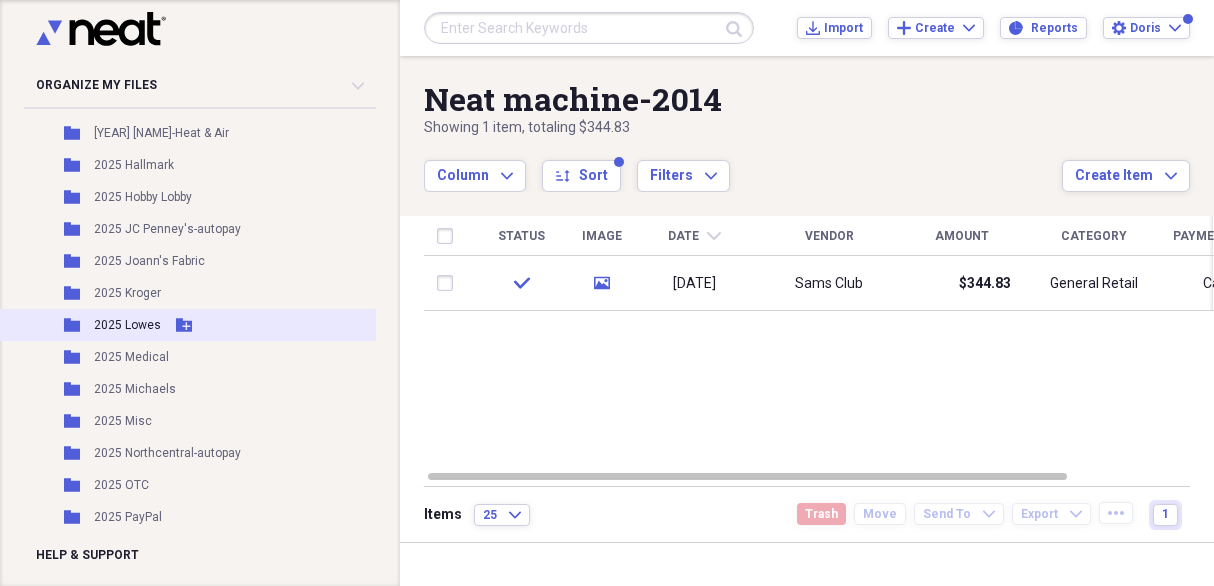 click on "2025 Lowes" at bounding box center (127, 325) 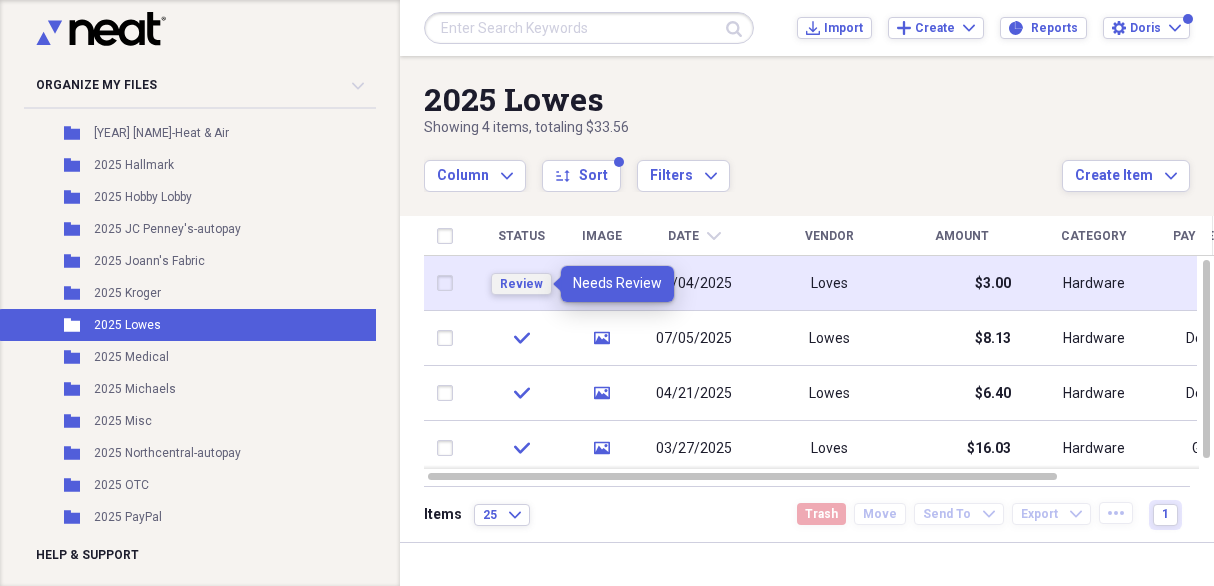 click on "Review" at bounding box center (521, 284) 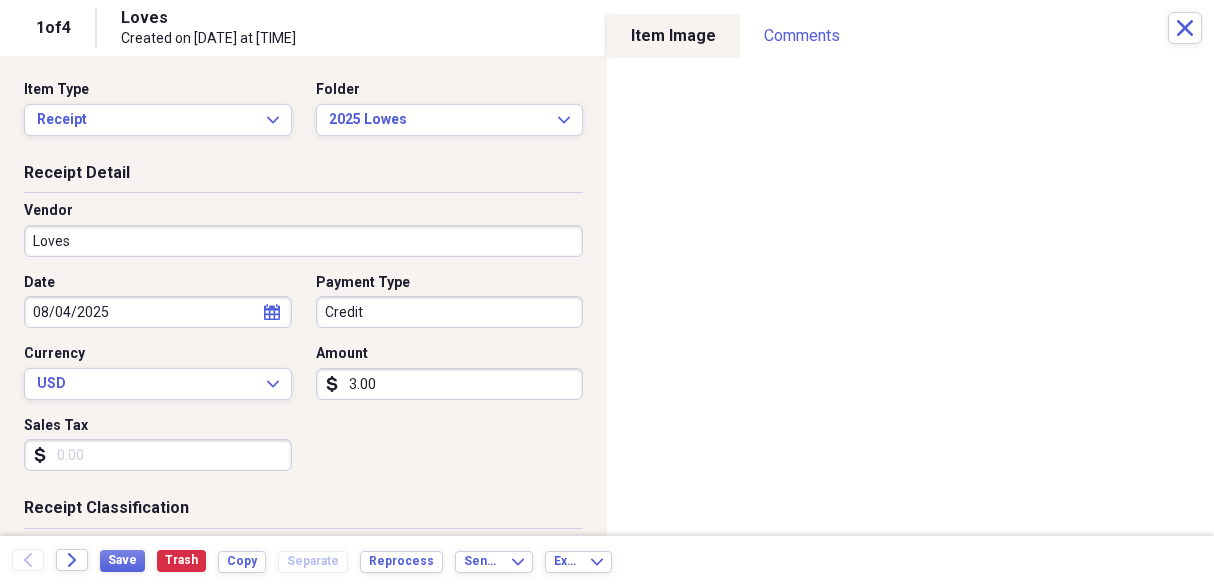 click on "Credit" at bounding box center [450, 312] 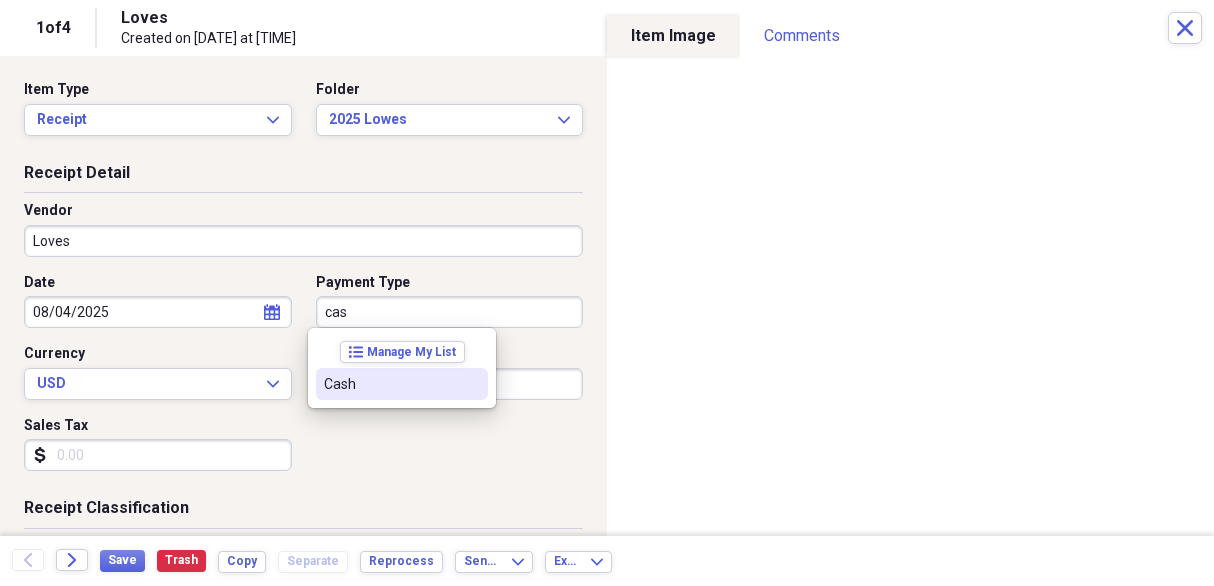 click on "Cash" at bounding box center [390, 384] 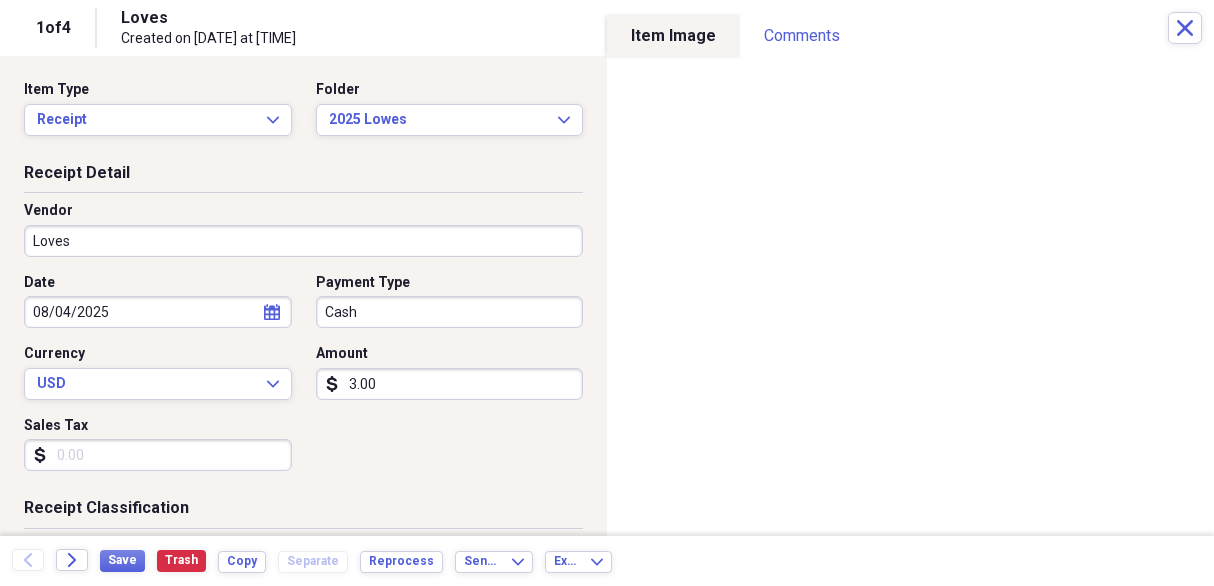 click on "3.00" at bounding box center (450, 384) 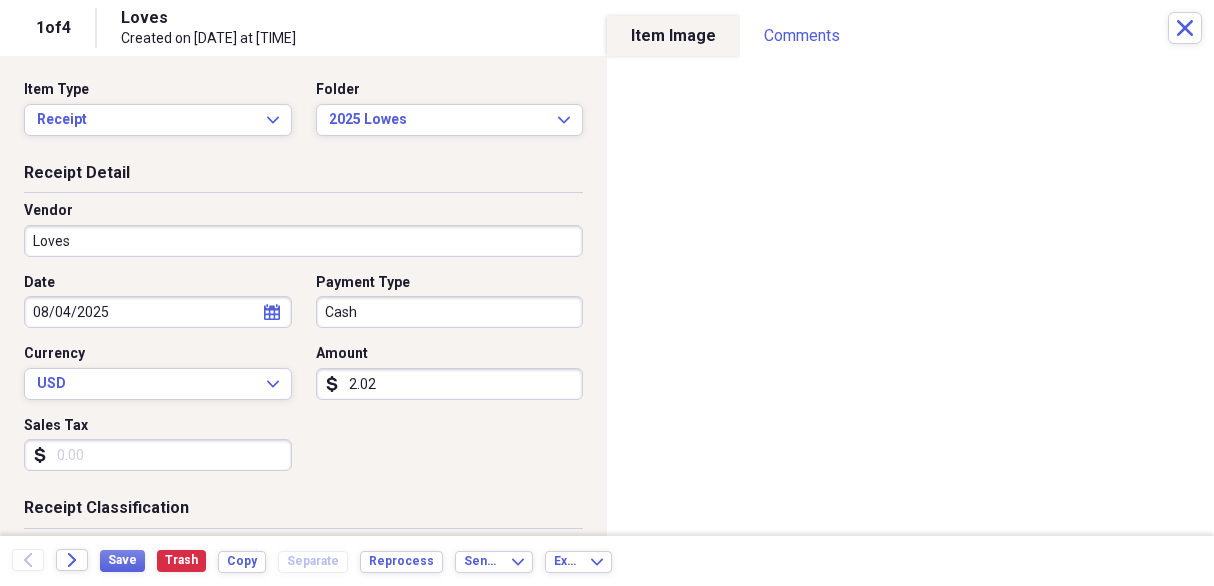 type on "2.02" 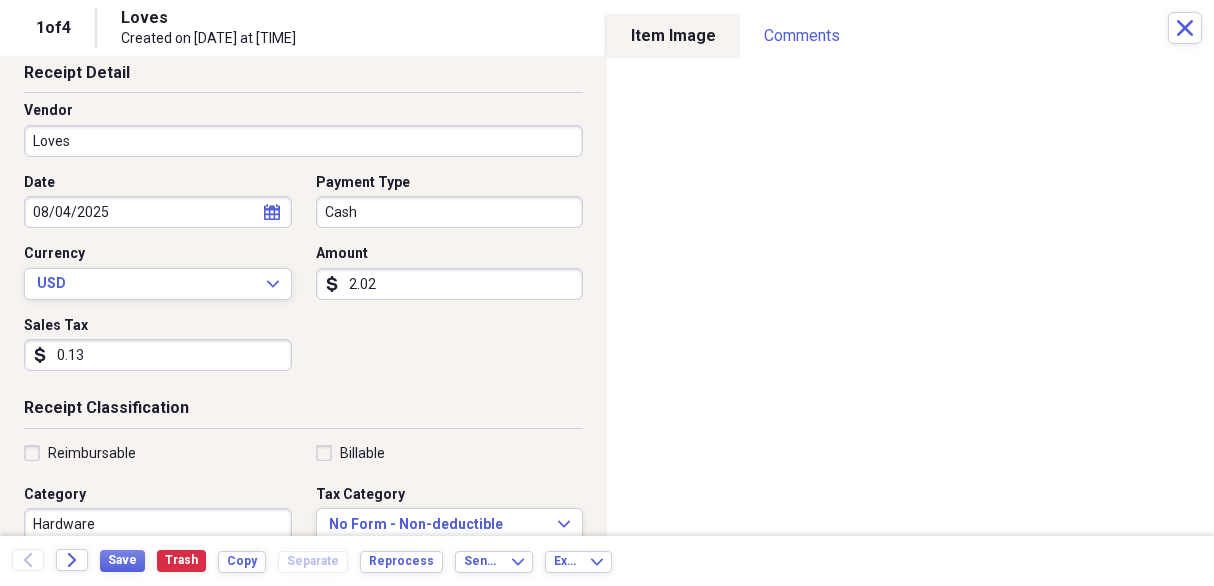 scroll, scrollTop: 200, scrollLeft: 0, axis: vertical 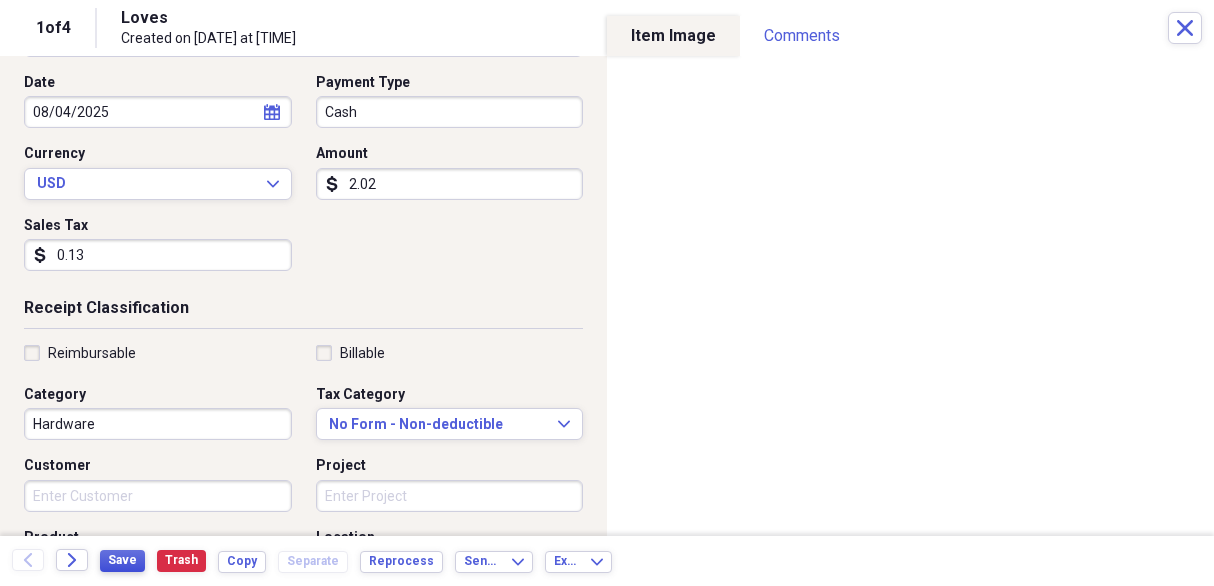 type on "0.13" 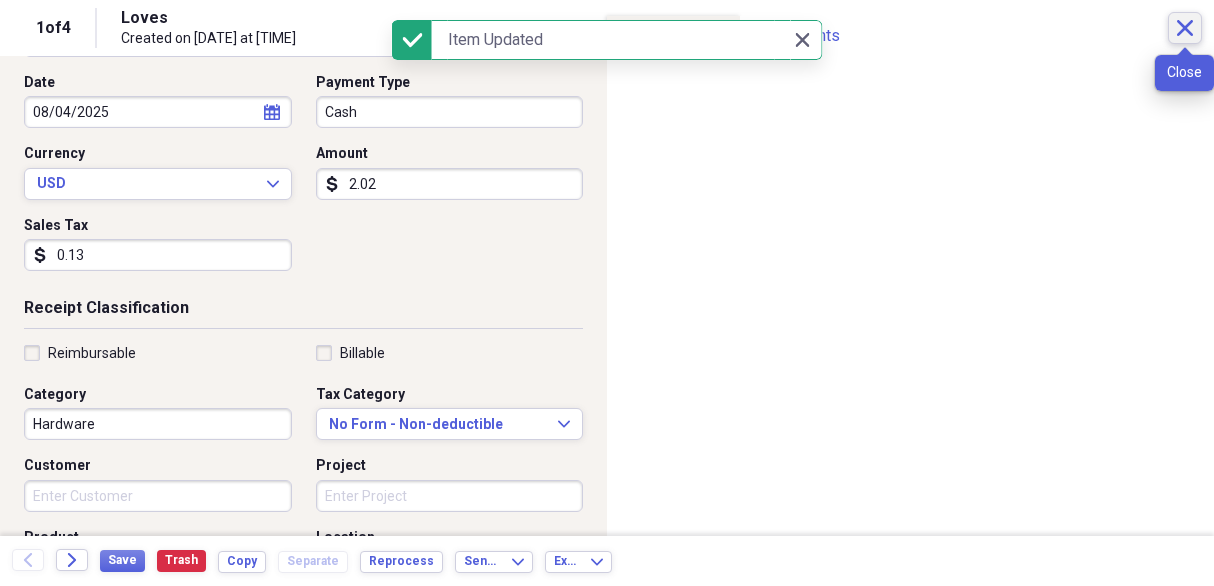 click 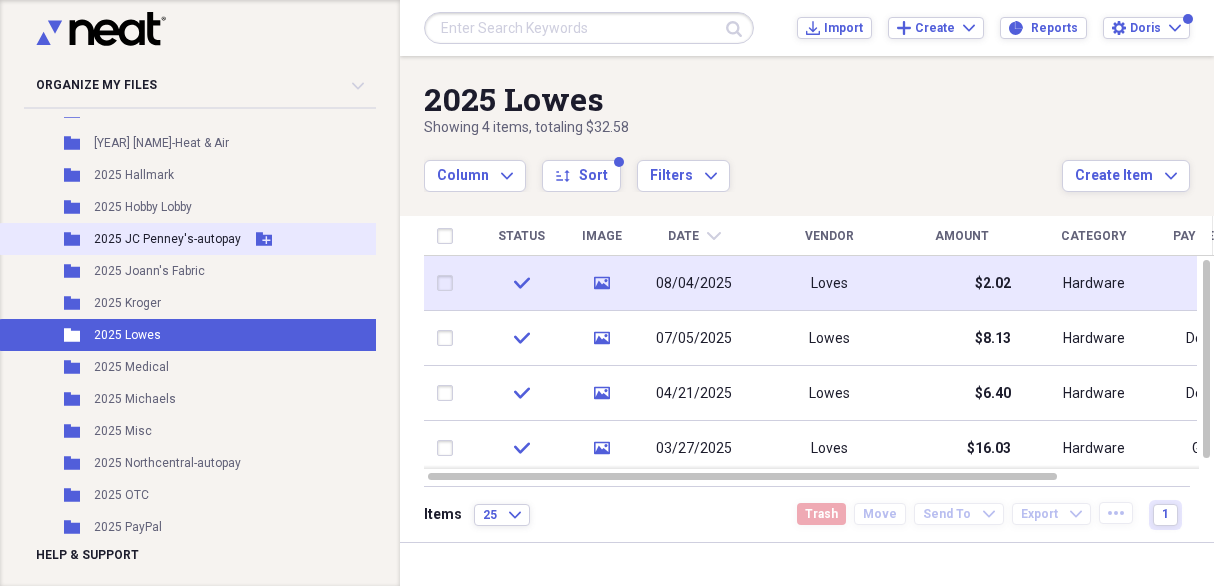 scroll, scrollTop: 1000, scrollLeft: 0, axis: vertical 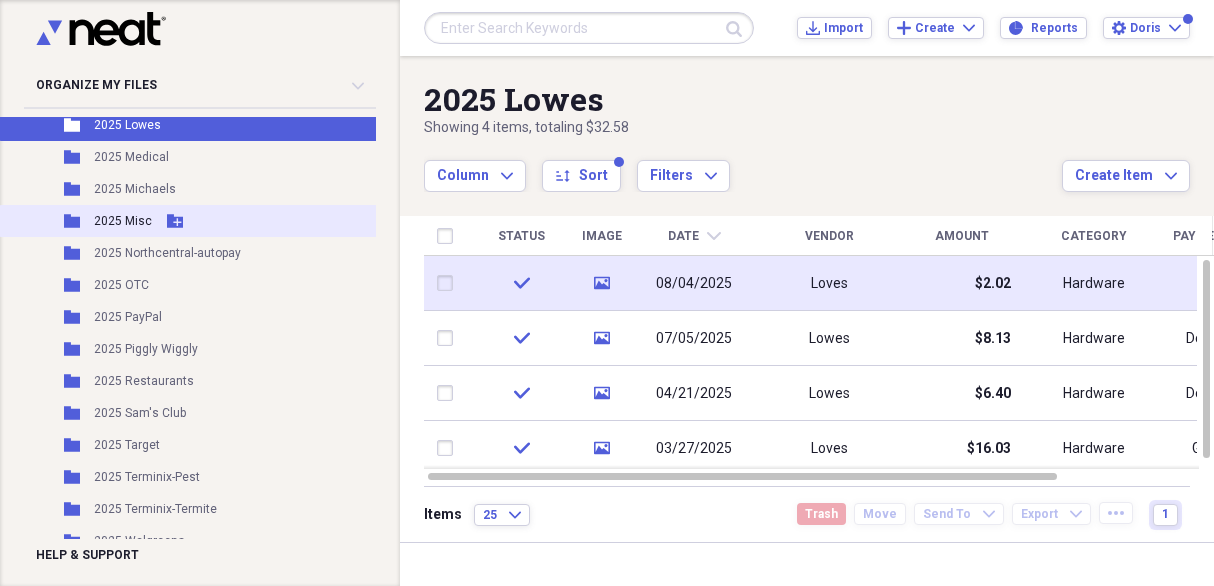 click on "2025 Misc" at bounding box center [123, 221] 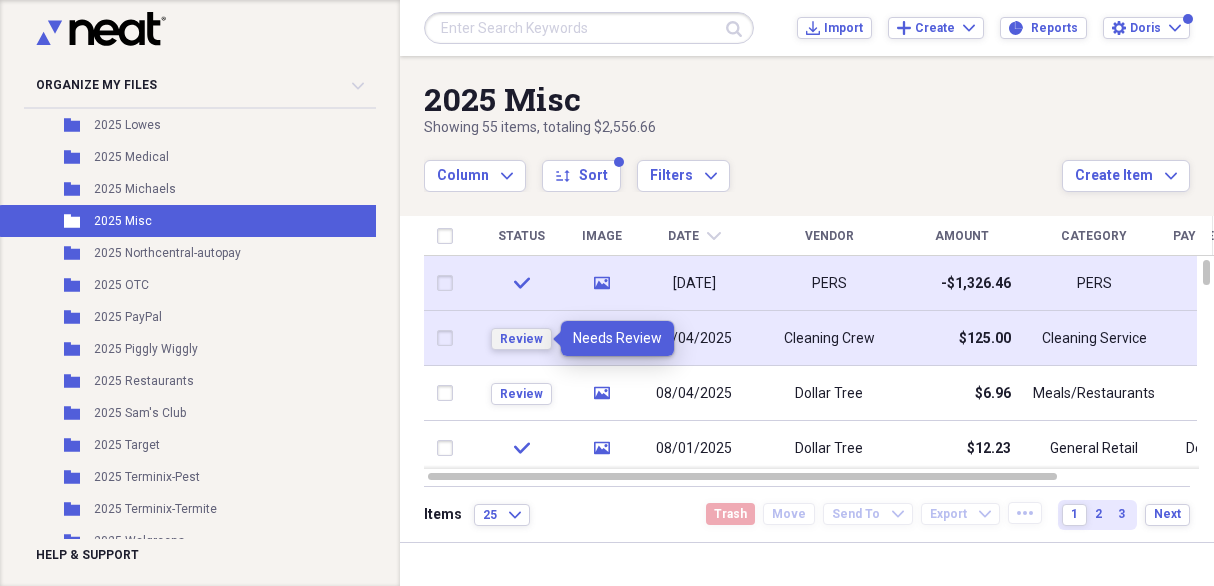 click on "Review" at bounding box center [521, 339] 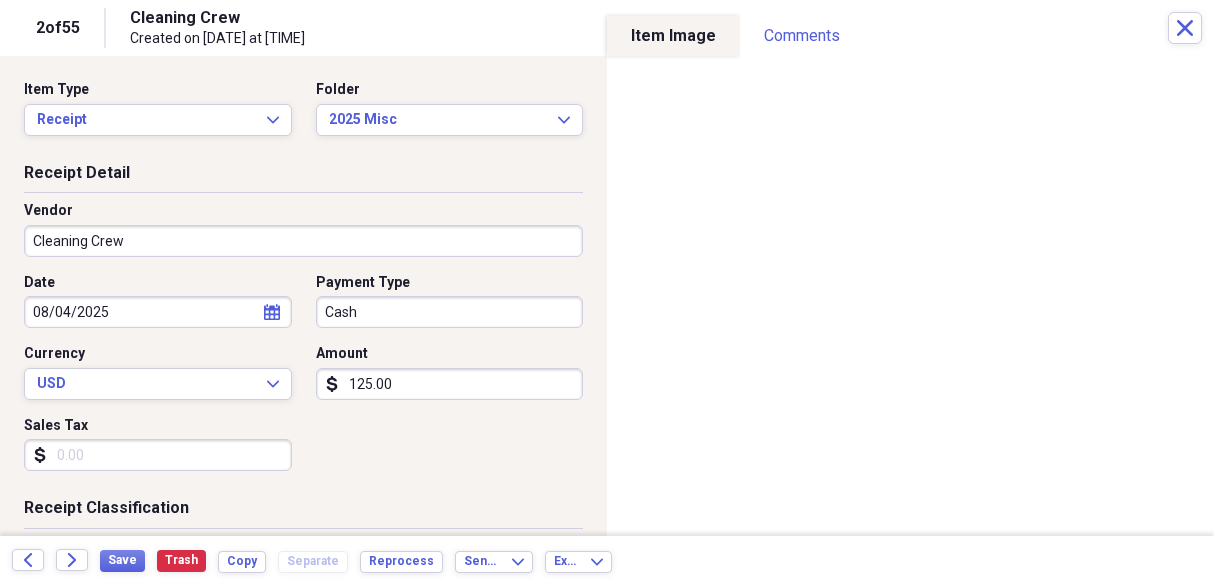 click on "Organize My Files 1 Collapse Unfiled Needs Review 1 Unfiled All Files Unfiled Unfiled Unfiled Saved Reports Collapse My Cabinet [NAME]'s Cabinet Add Folder Expand Folder [YEAR]-Bill's Death Certificate Add Folder Folder [YEAR] Acorn Stairlift Add Folder Folder [YEAR] AARP Barclays-autopay Add Folder Folder [YEAR] AMEX-autopay Add Folder Folder [YEAR] AT&T-autopay Add Folder Folder [YEAR] Best Buy Add Folder Folder [YEAR] Brightspeed-autopay Add Folder Folder [YEAR] Capital One Venture-Kohls-autopay Add Folder Folder [YEAR] Capital One-Venture-autopay Add Folder Folder [YEAR] Chase Mortgage-autopay Add Folder Folder [YEAR] Citi-autopay Add Folder Folder [YEAR] City of Olive Branch Add Folder Folder [YEAR] Cleaning Crew Add Folder Folder [YEAR] Discover-autopay Add Folder Folder [YEAR] Disney Add Folder Folder [YEAR] Donations Add Folder Folder [YEAR] ES Payments Add Folder Folder [YEAR] Federal Alarm Co-AARP Barclays Add Folder Folder [YEAR] Ford Motor Credit-autopay Add Folder Folder [YEAR] GEICO Add Folder Folder [YEAR] [NAME]-Heat & Air Folder" at bounding box center (607, 293) 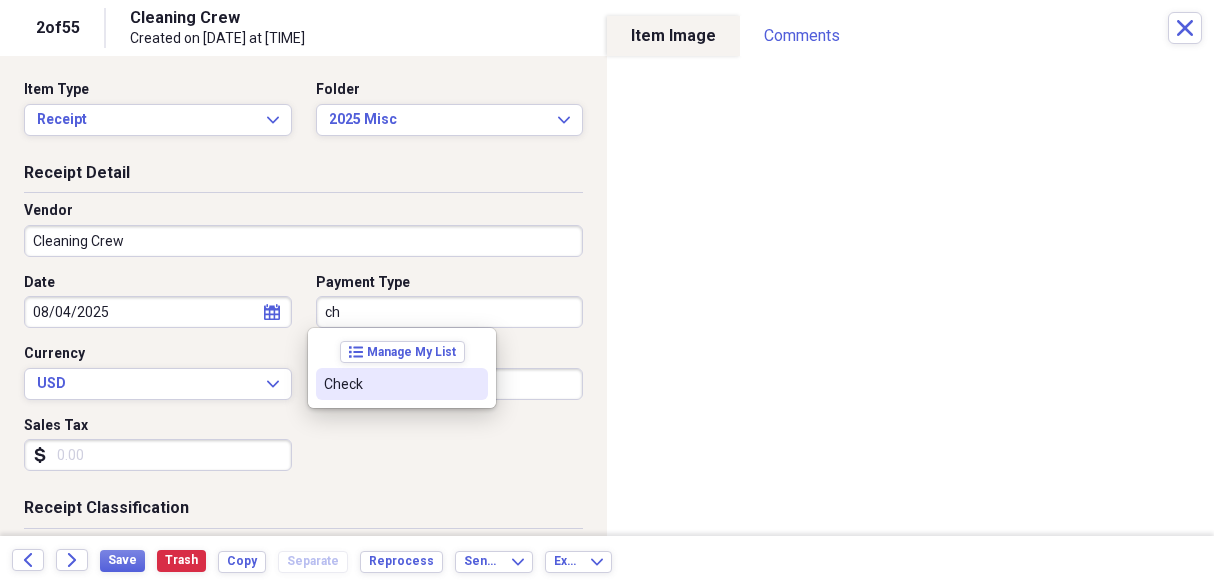 click on "Check" at bounding box center (390, 384) 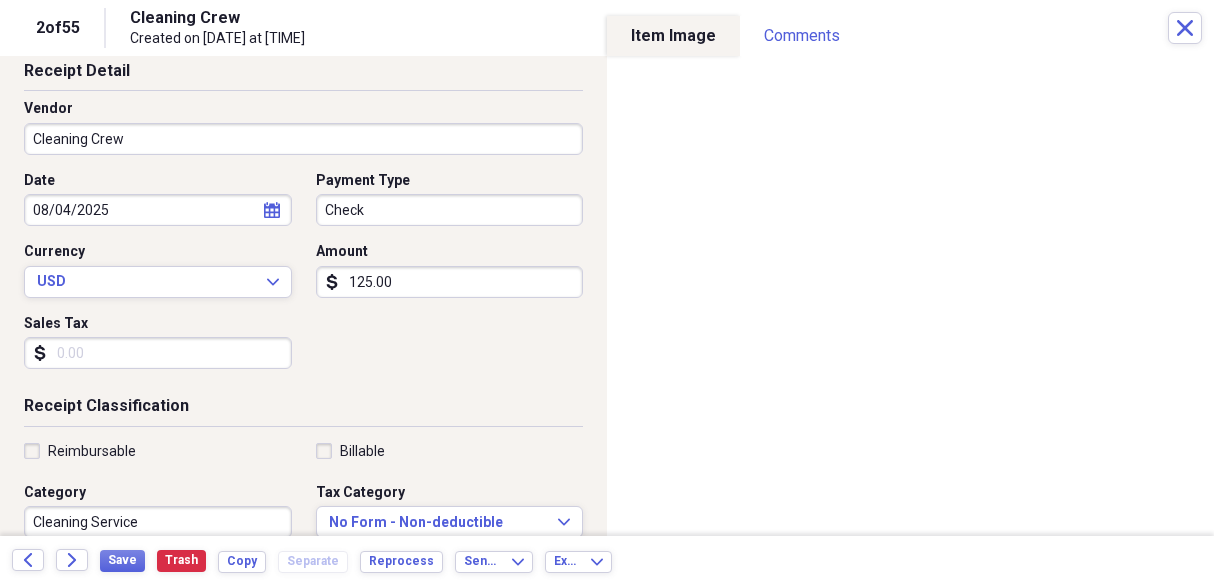 scroll, scrollTop: 200, scrollLeft: 0, axis: vertical 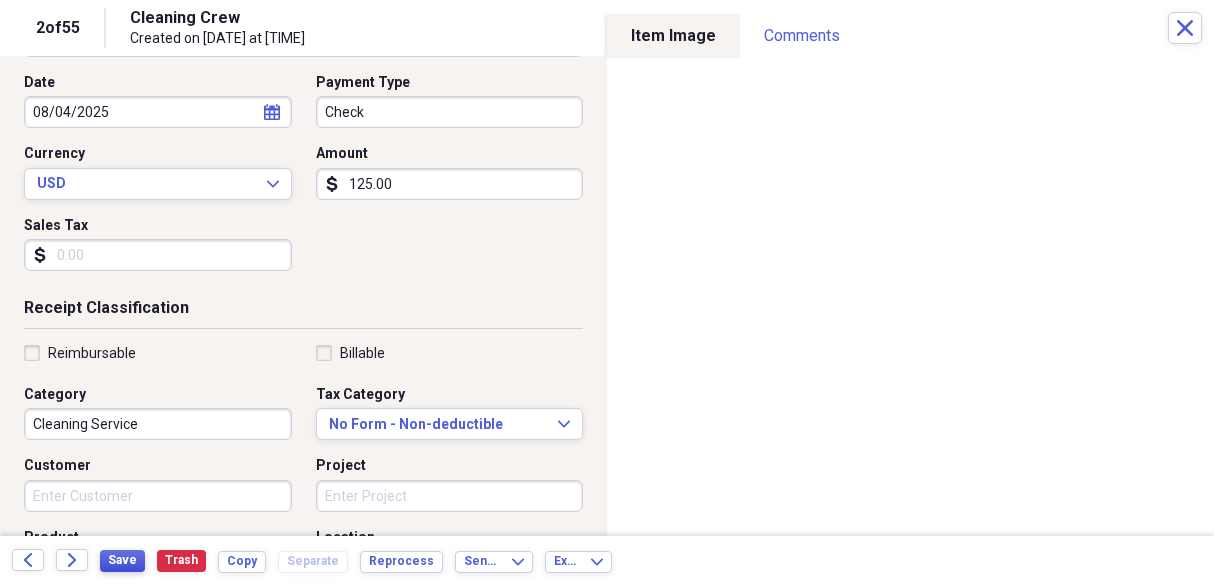click on "Save" at bounding box center [122, 560] 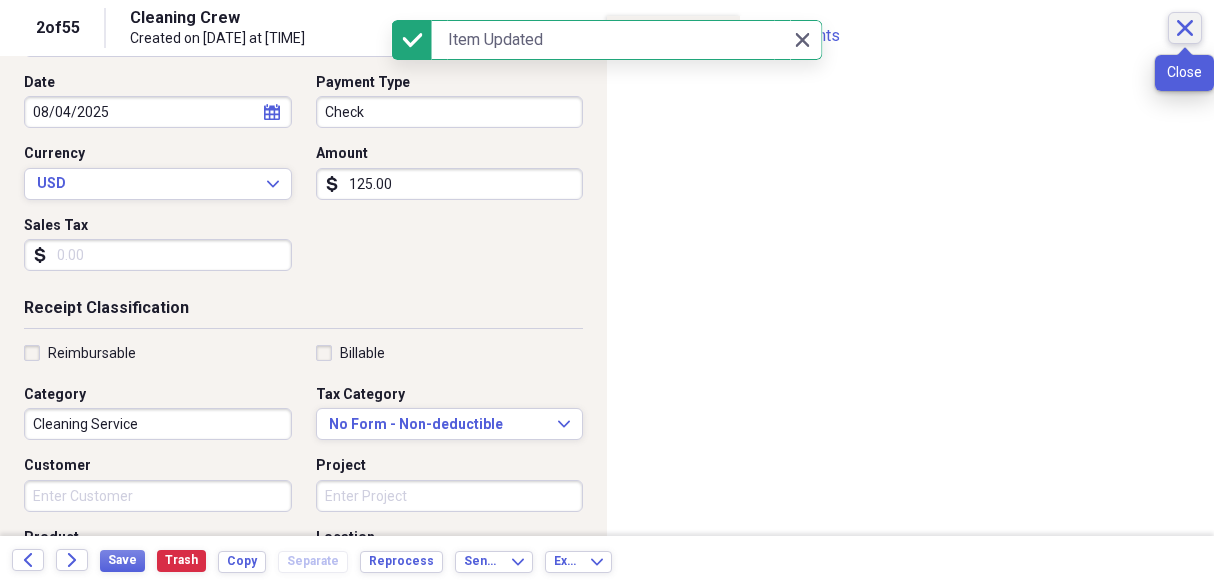 click on "Close" 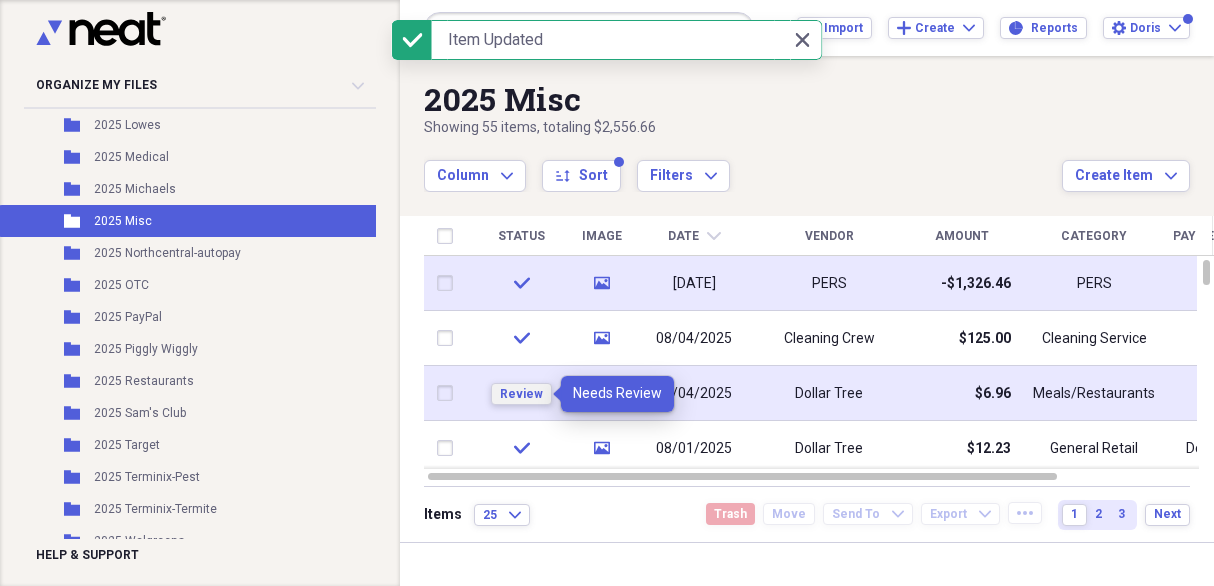 click on "Review" at bounding box center [521, 394] 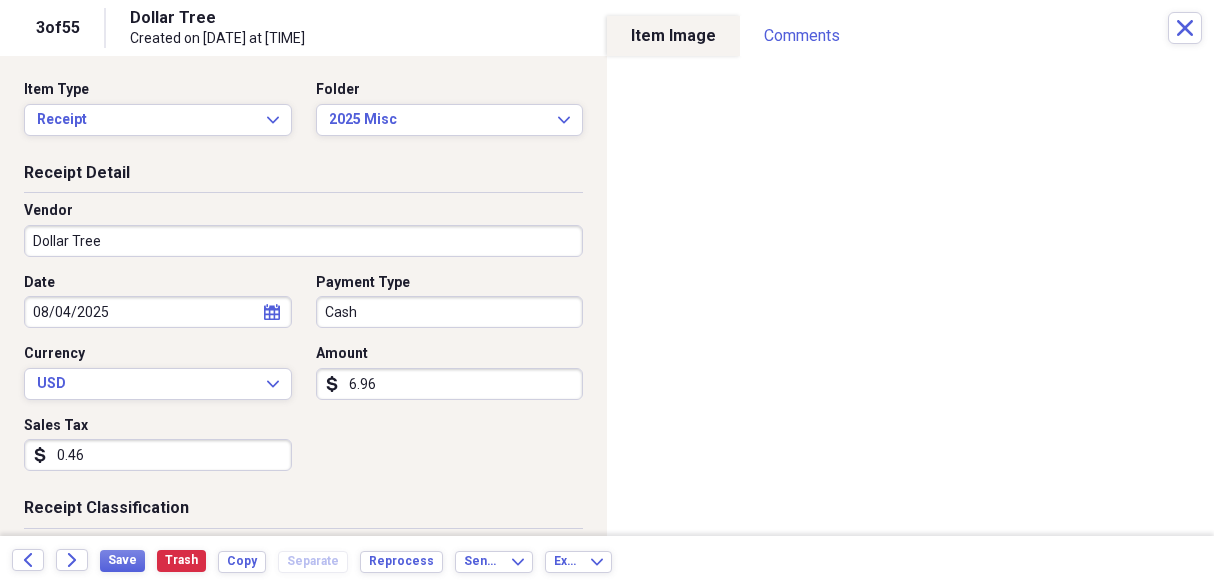 scroll, scrollTop: 200, scrollLeft: 0, axis: vertical 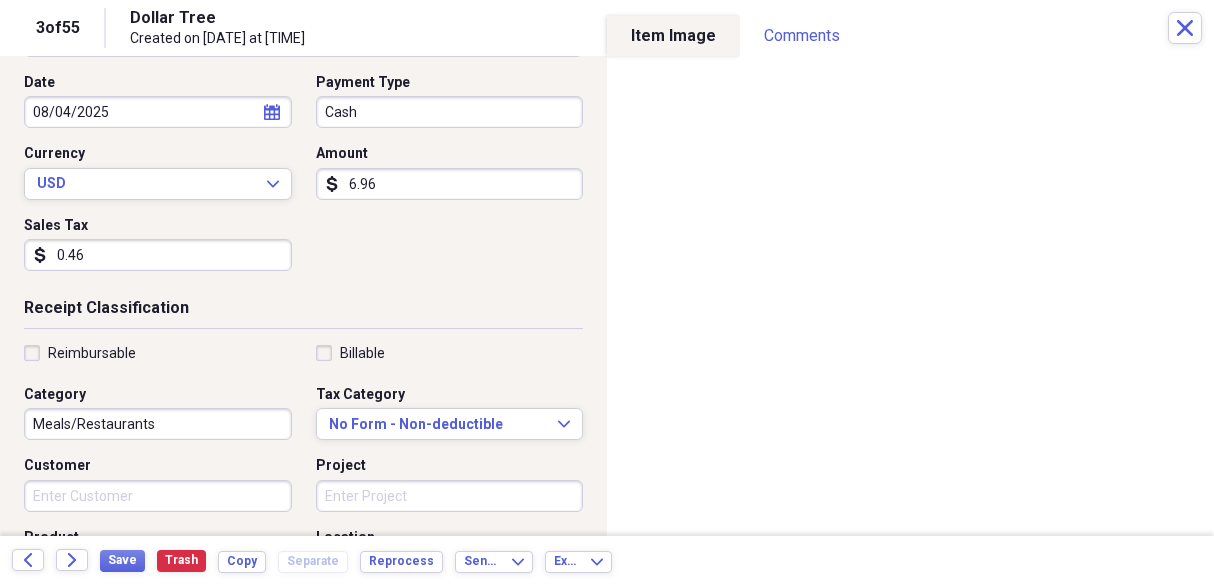 click on "Meals/Restaurants" at bounding box center [158, 424] 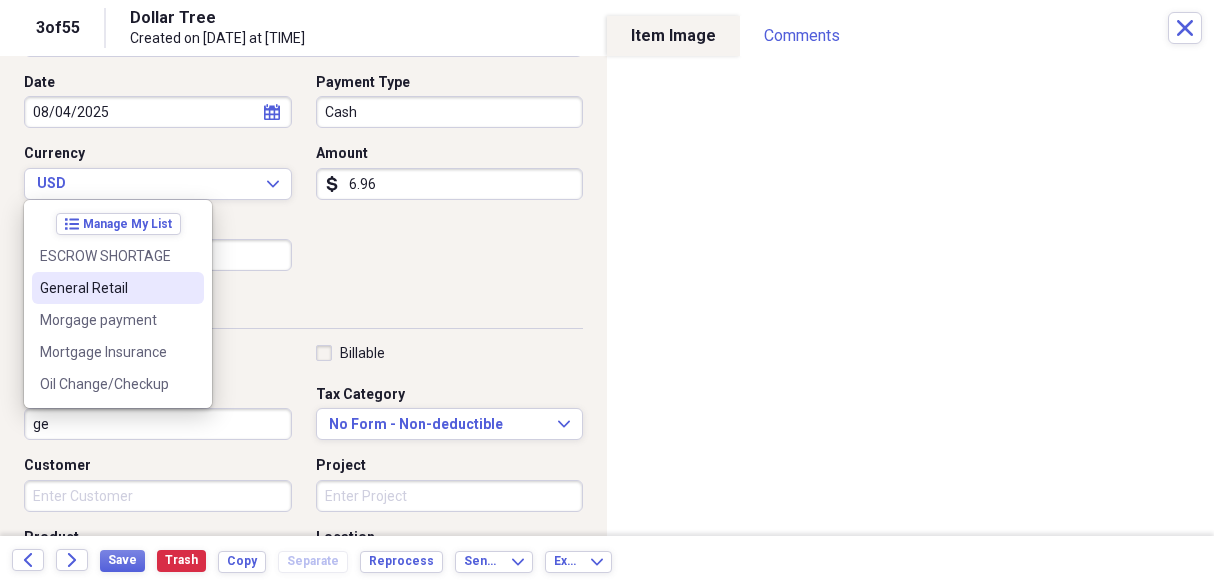 drag, startPoint x: 105, startPoint y: 285, endPoint x: 80, endPoint y: 336, distance: 56.797886 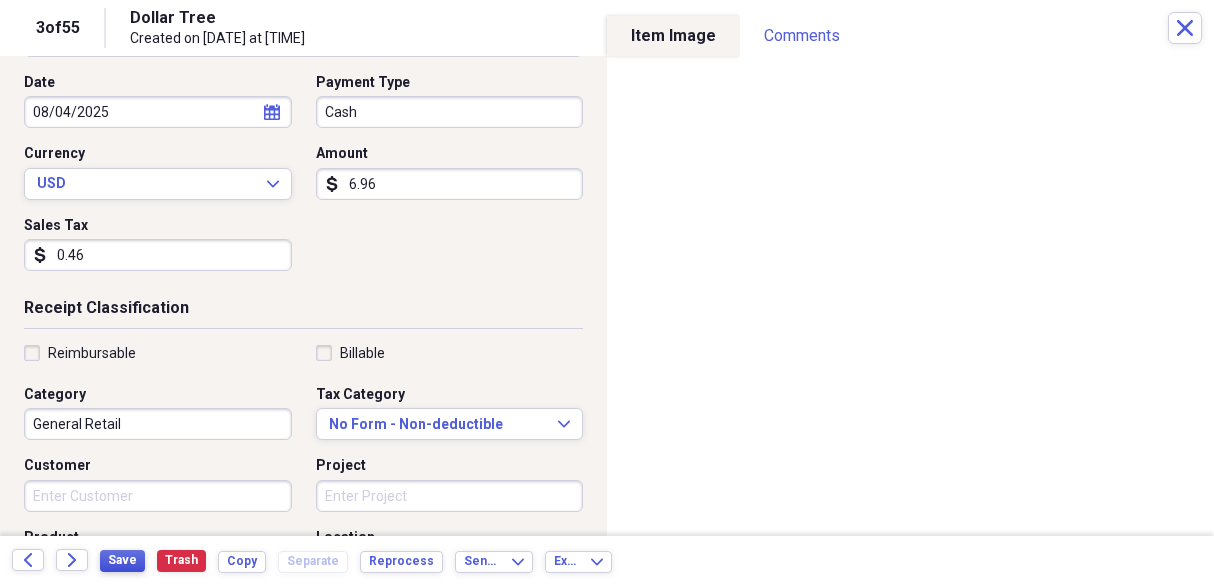click on "Save" at bounding box center [122, 560] 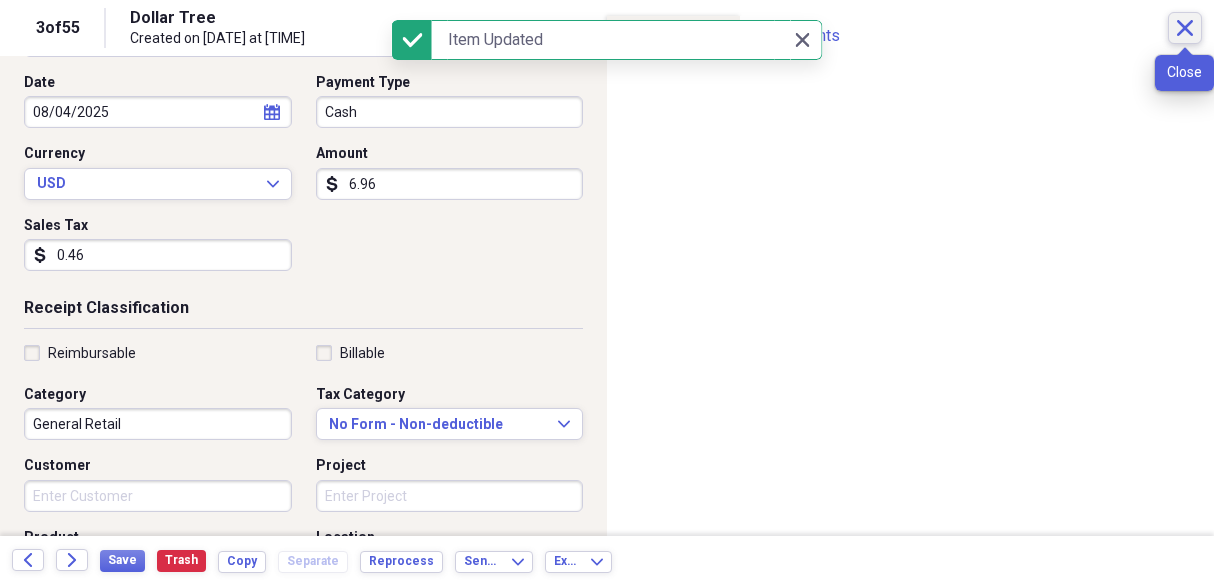 click 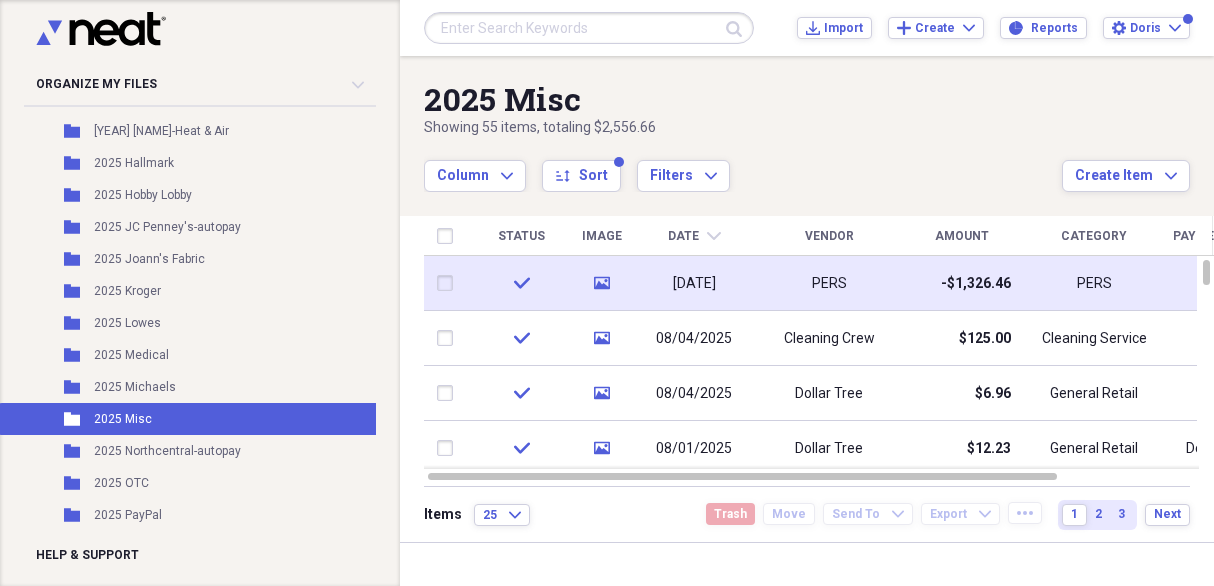 scroll, scrollTop: 400, scrollLeft: 0, axis: vertical 